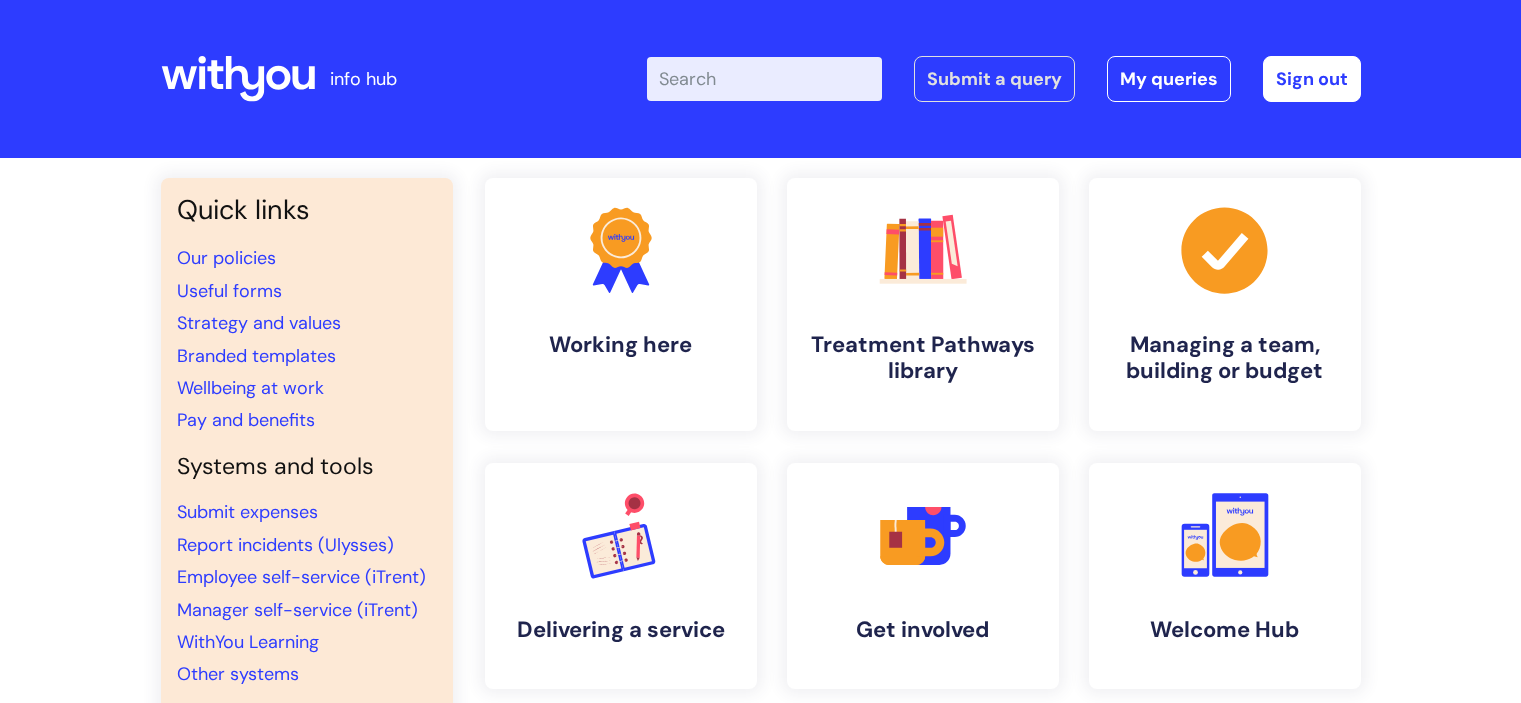 scroll, scrollTop: 0, scrollLeft: 0, axis: both 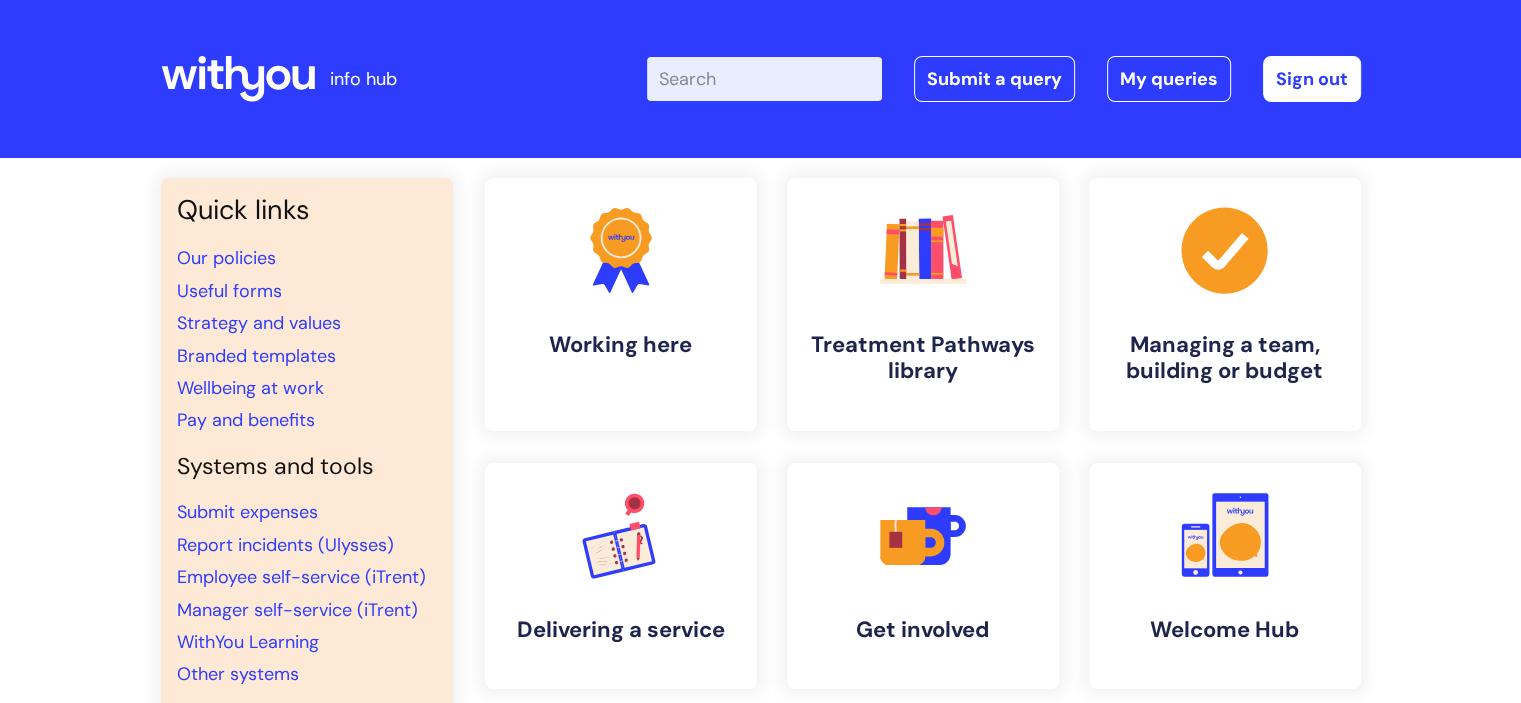 click on "Enter your search term here..." at bounding box center [764, 79] 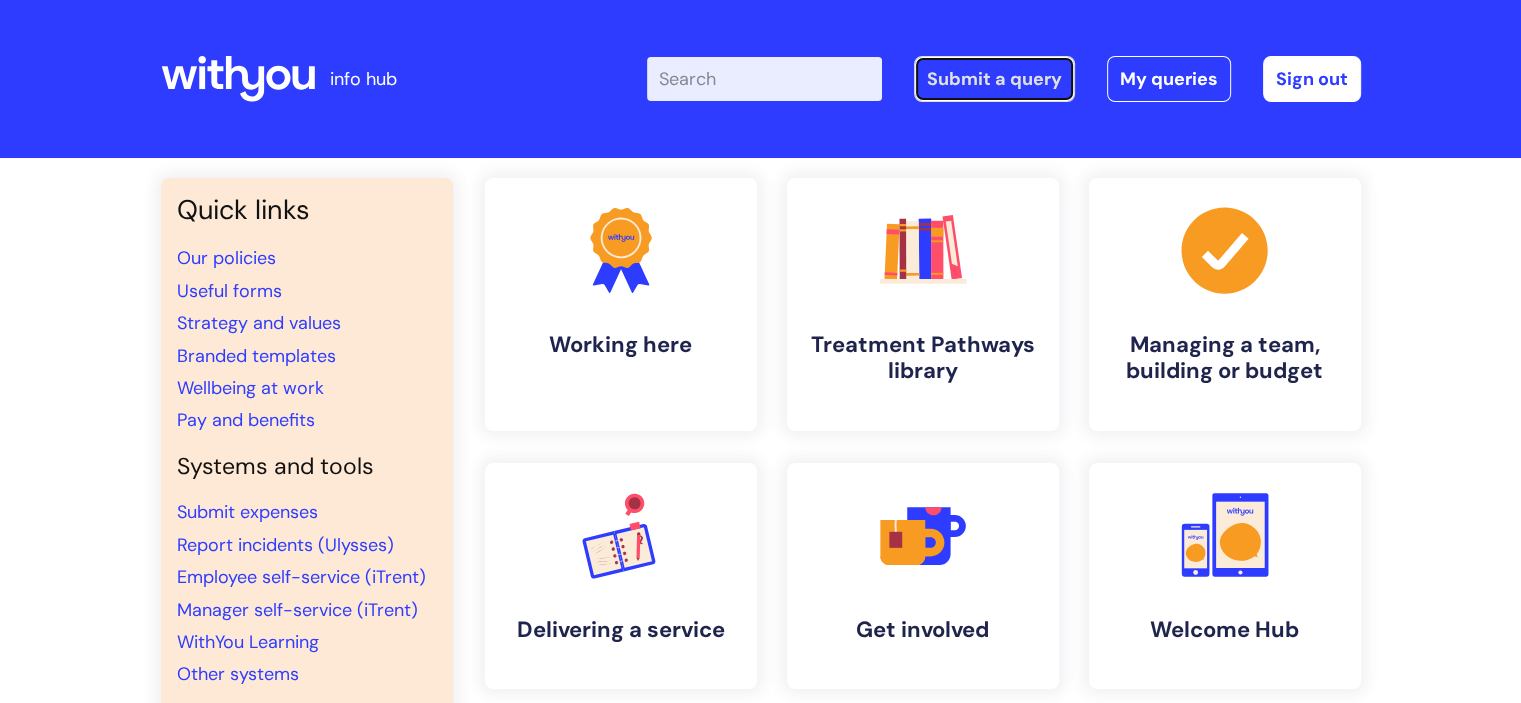 click on "Submit a query" at bounding box center (994, 79) 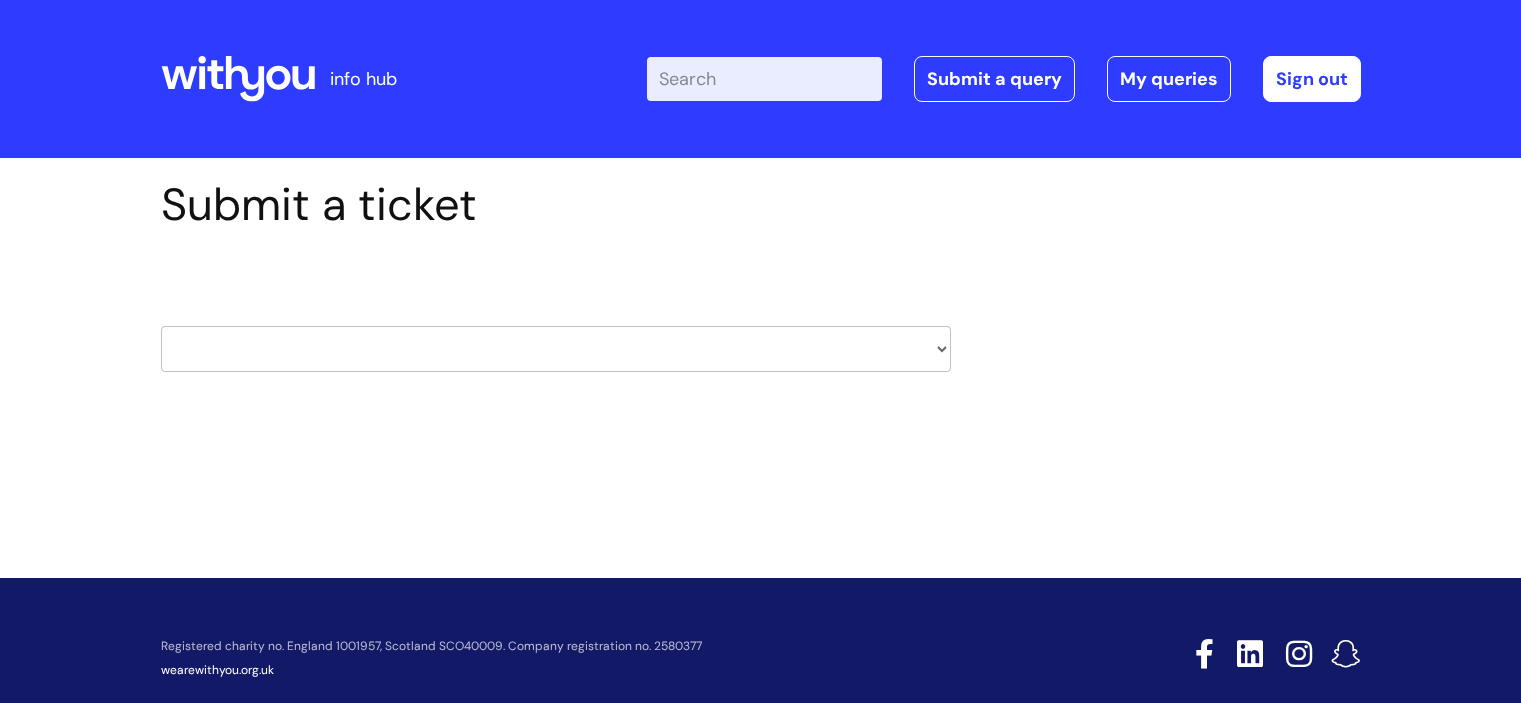 scroll, scrollTop: 0, scrollLeft: 0, axis: both 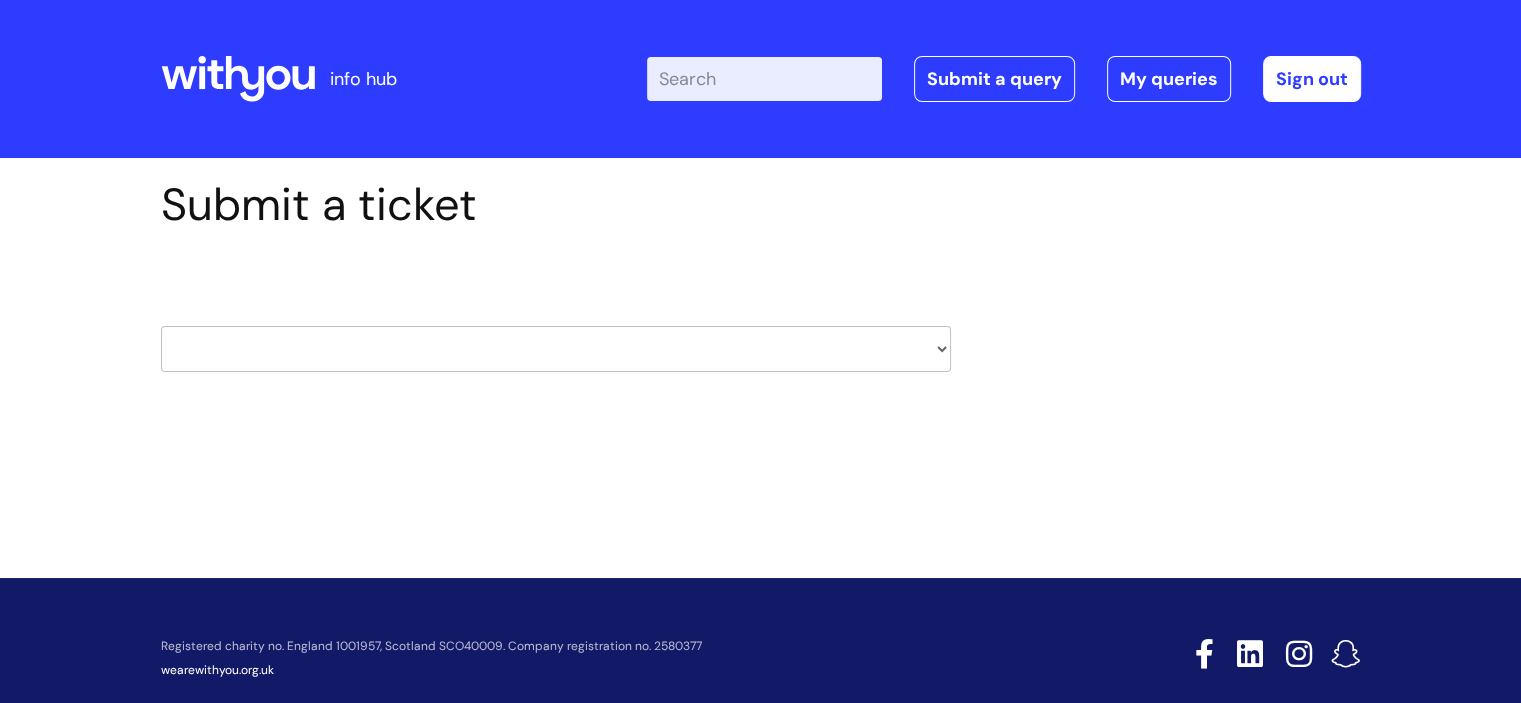 click on "HR / People
IT and Support
Clinical Drug Alerts
Finance Accounts
Data Support Team
Data Protection
External Communications
Learning and Development
Information Requests & Reports - Data Analysts
Insurance
Internal Communications
Pensions
Surrey NHS Talking Therapies
Payroll
Safeguarding" at bounding box center (556, 349) 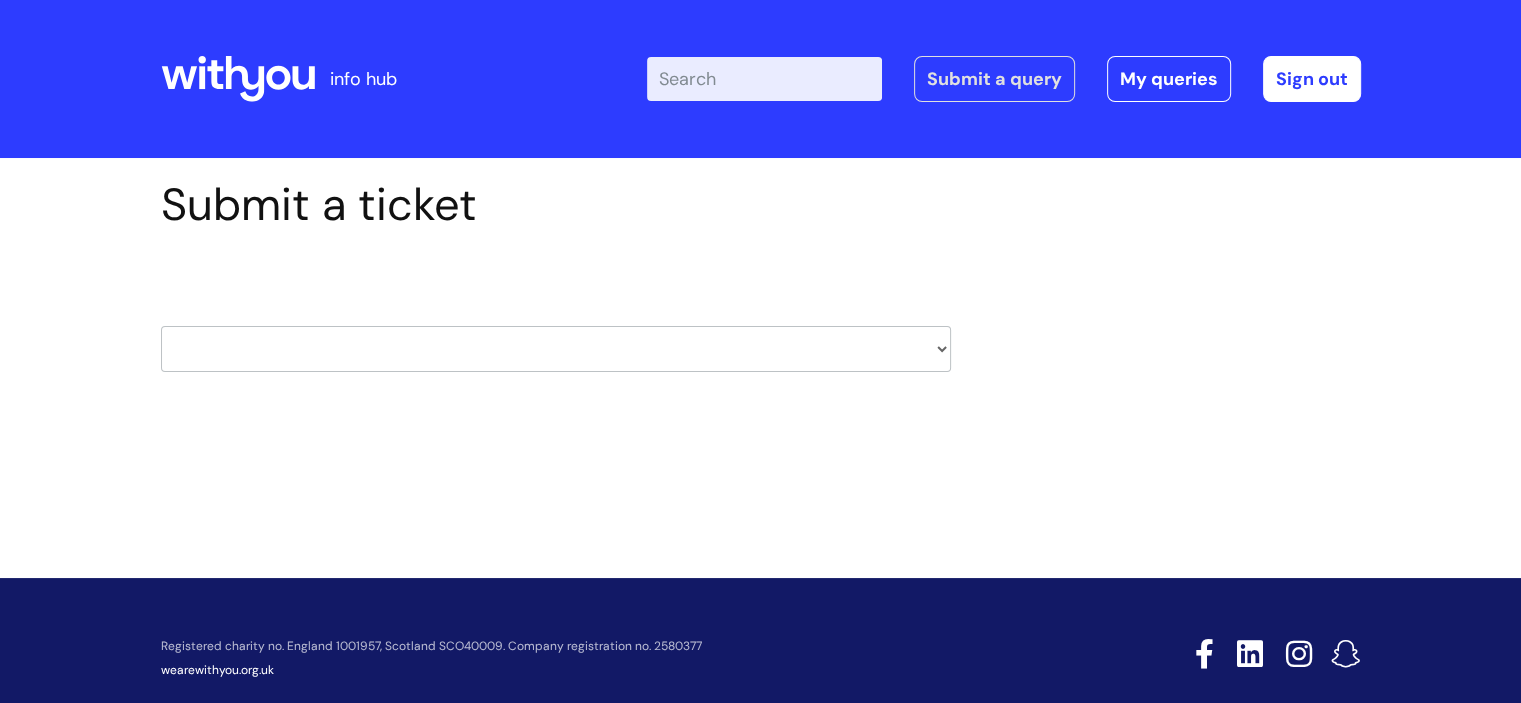 select on "it_and_support" 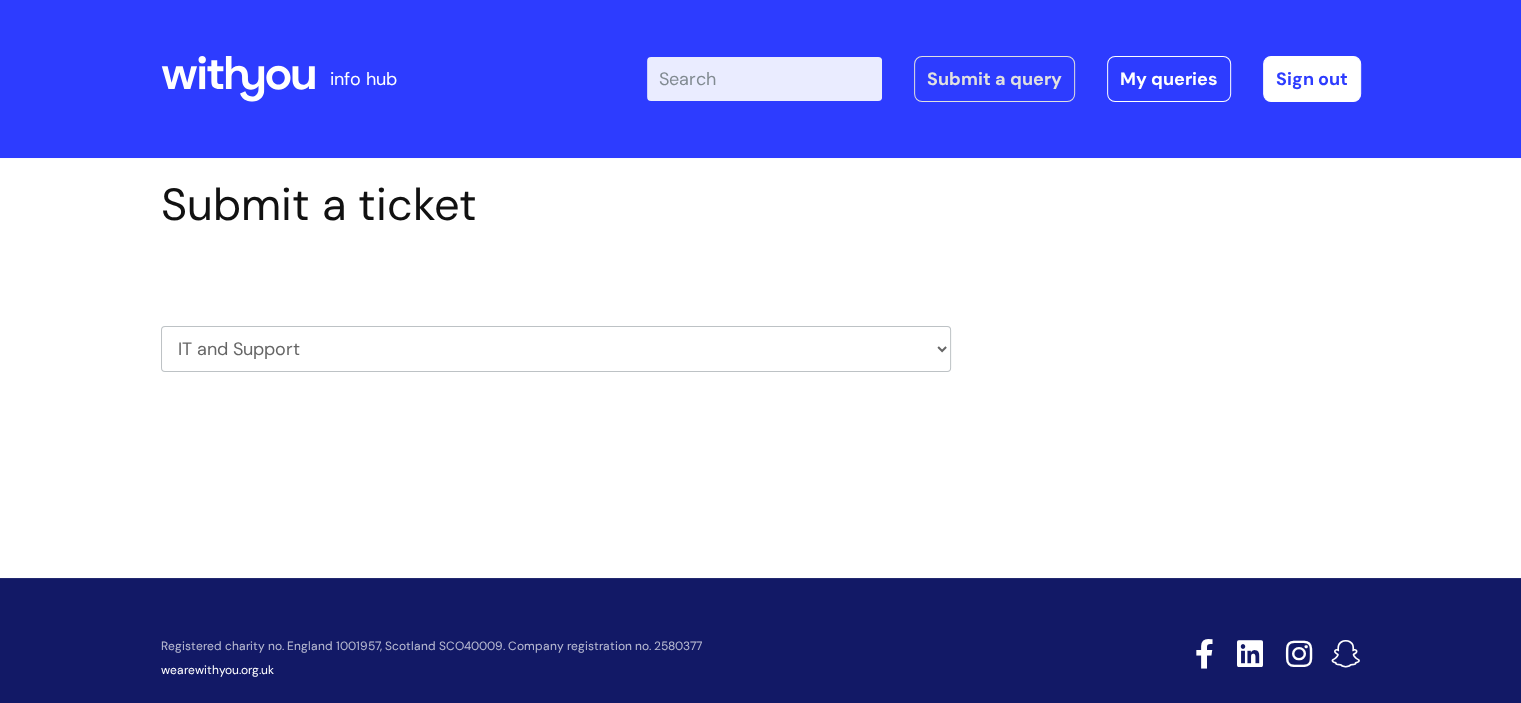 click on "HR / People
IT and Support
Clinical Drug Alerts
Finance Accounts
Data Support Team
Data Protection
External Communications
Learning and Development
Information Requests & Reports - Data Analysts
Insurance
Internal Communications
Pensions
Surrey NHS Talking Therapies
Payroll
Safeguarding" at bounding box center [556, 349] 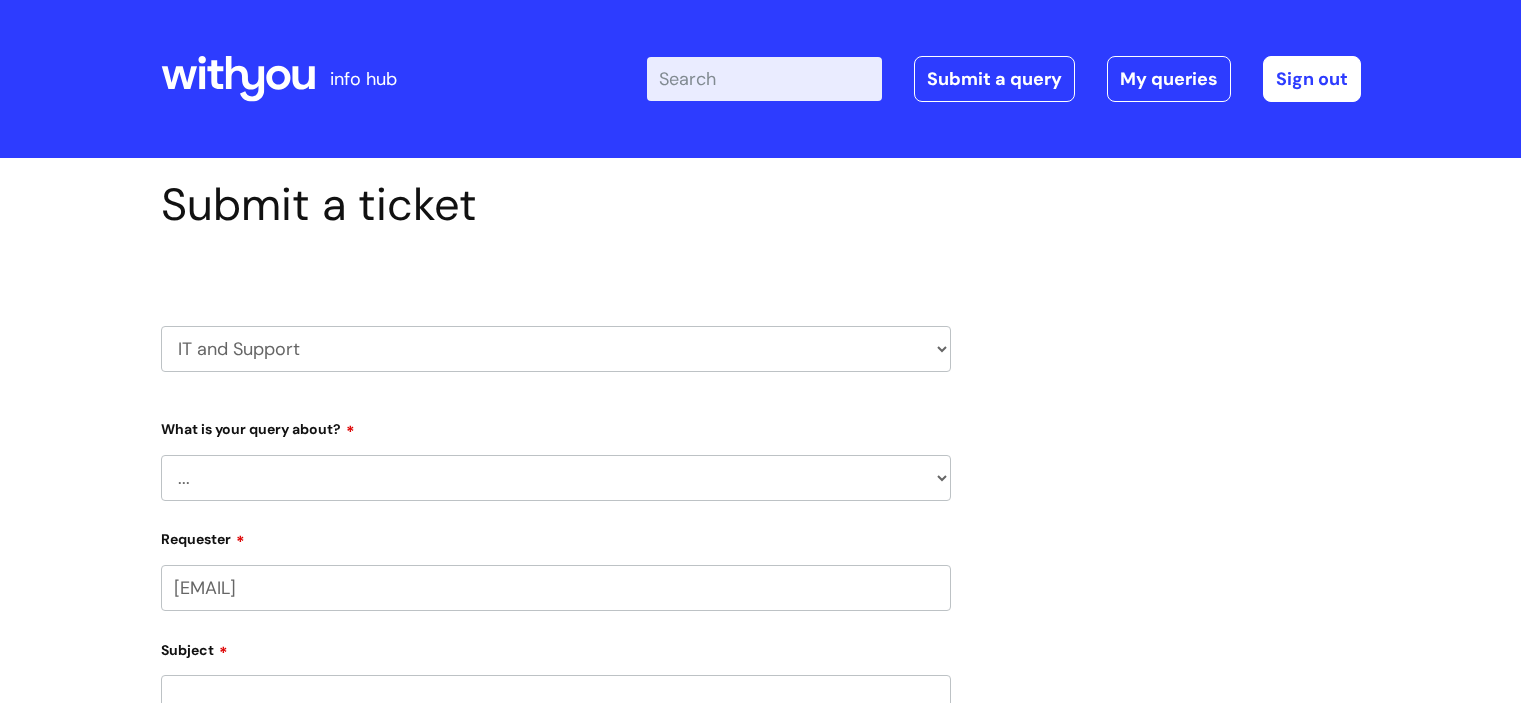 scroll, scrollTop: 0, scrollLeft: 0, axis: both 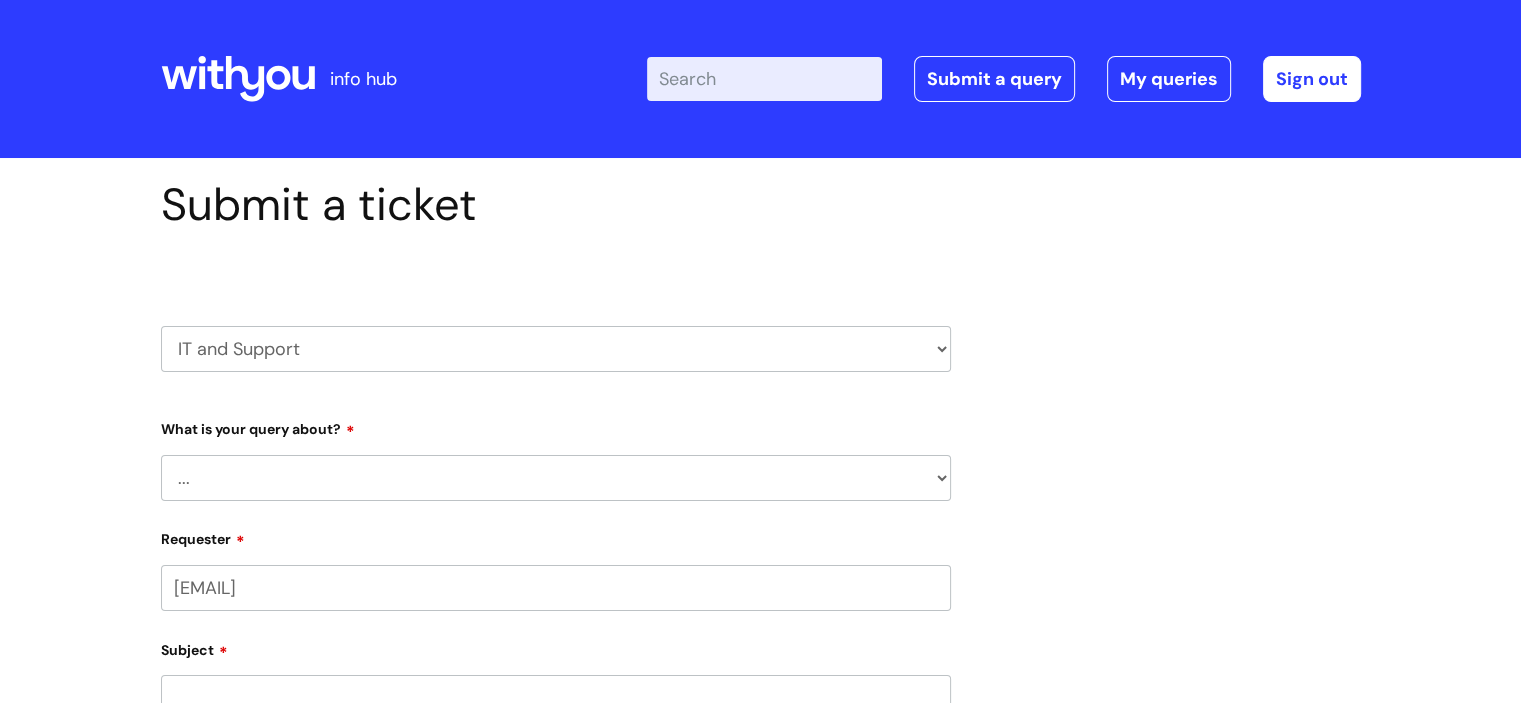 click on "...
Mobile Phone Reset & MFA
Accounts, Starters and Leavers
IT Hardware issue
I need help logging in
Printing & Scanning
Something Else
System/software" at bounding box center (556, 478) 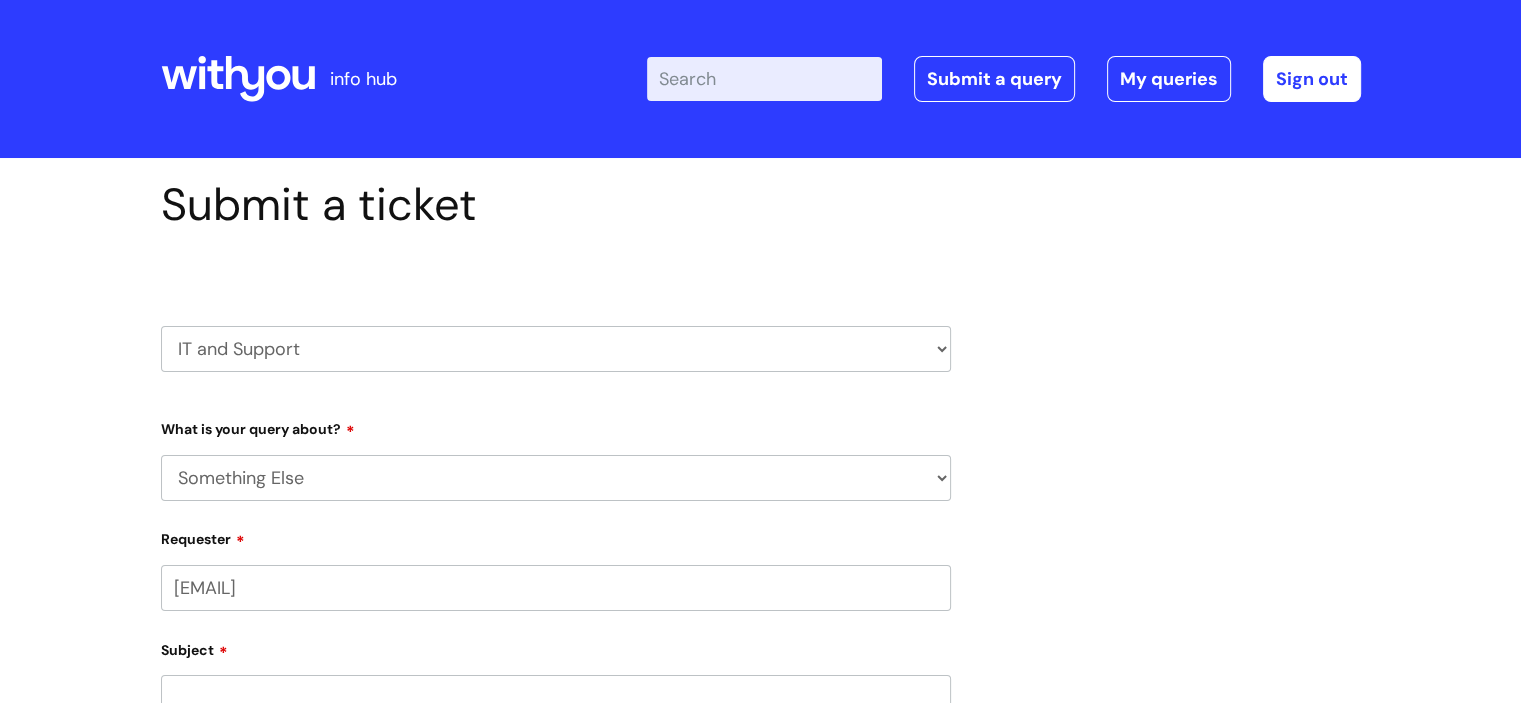 click on "...
Mobile Phone Reset & MFA
Accounts, Starters and Leavers
IT Hardware issue
I need help logging in
Printing & Scanning
Something Else
System/software" at bounding box center (556, 478) 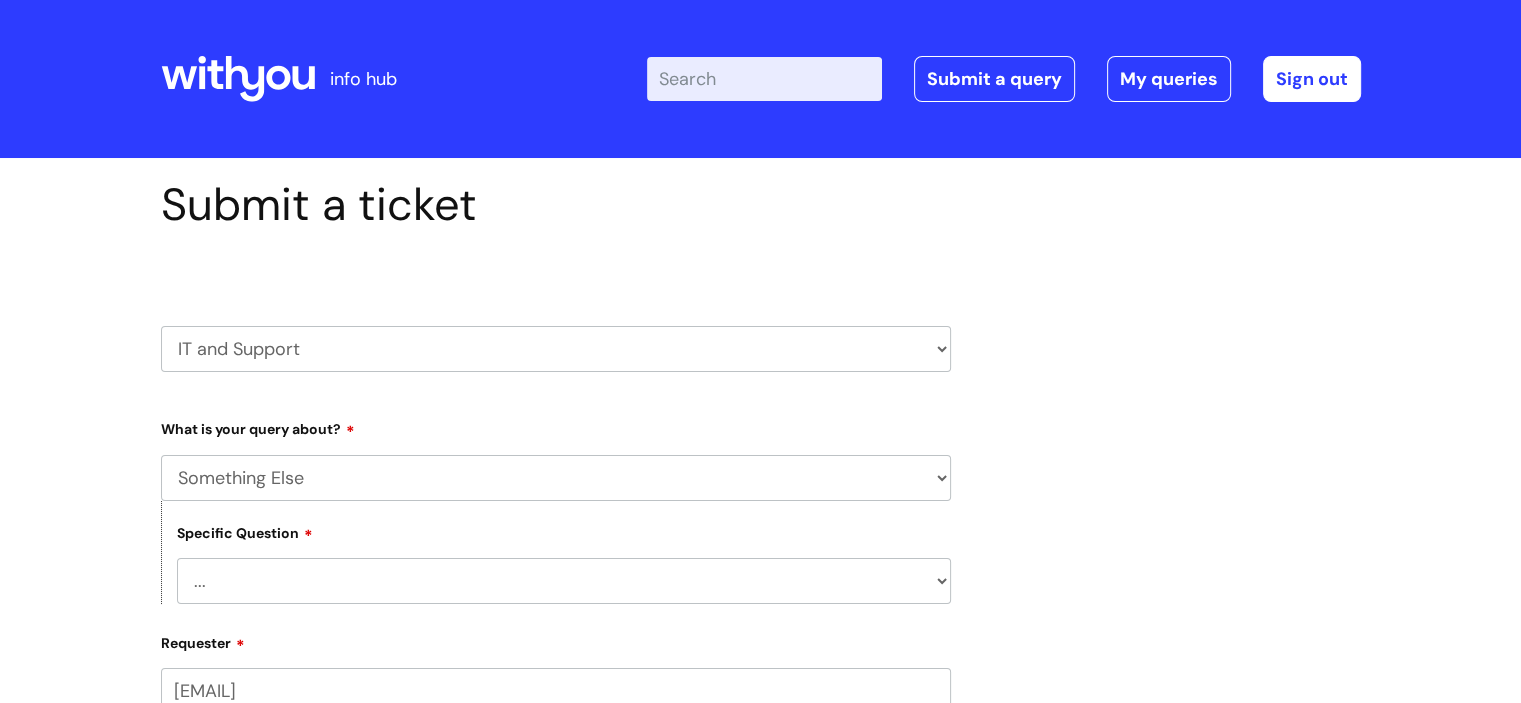 click on "... My problem is not listed" at bounding box center (564, 581) 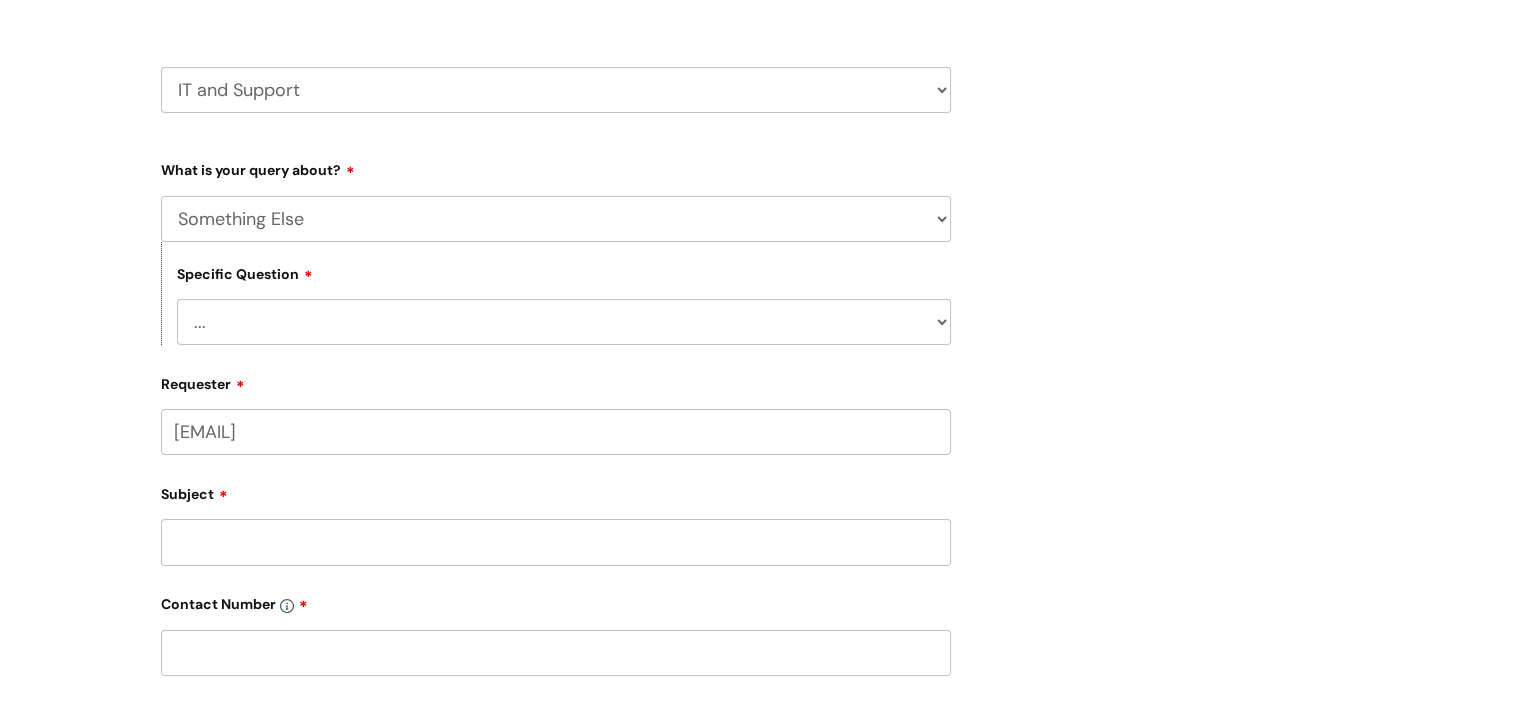 scroll, scrollTop: 267, scrollLeft: 0, axis: vertical 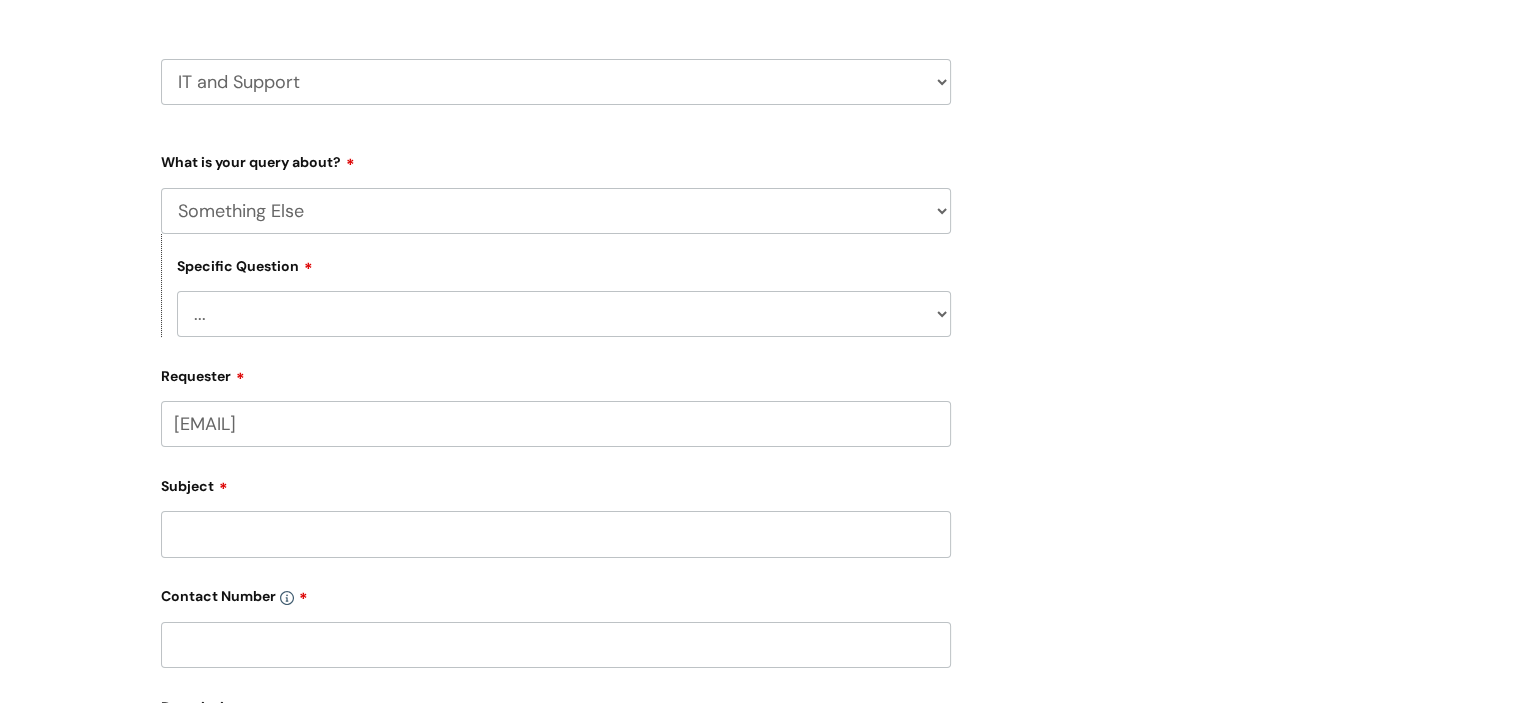 click on "... My problem is not listed" at bounding box center [564, 314] 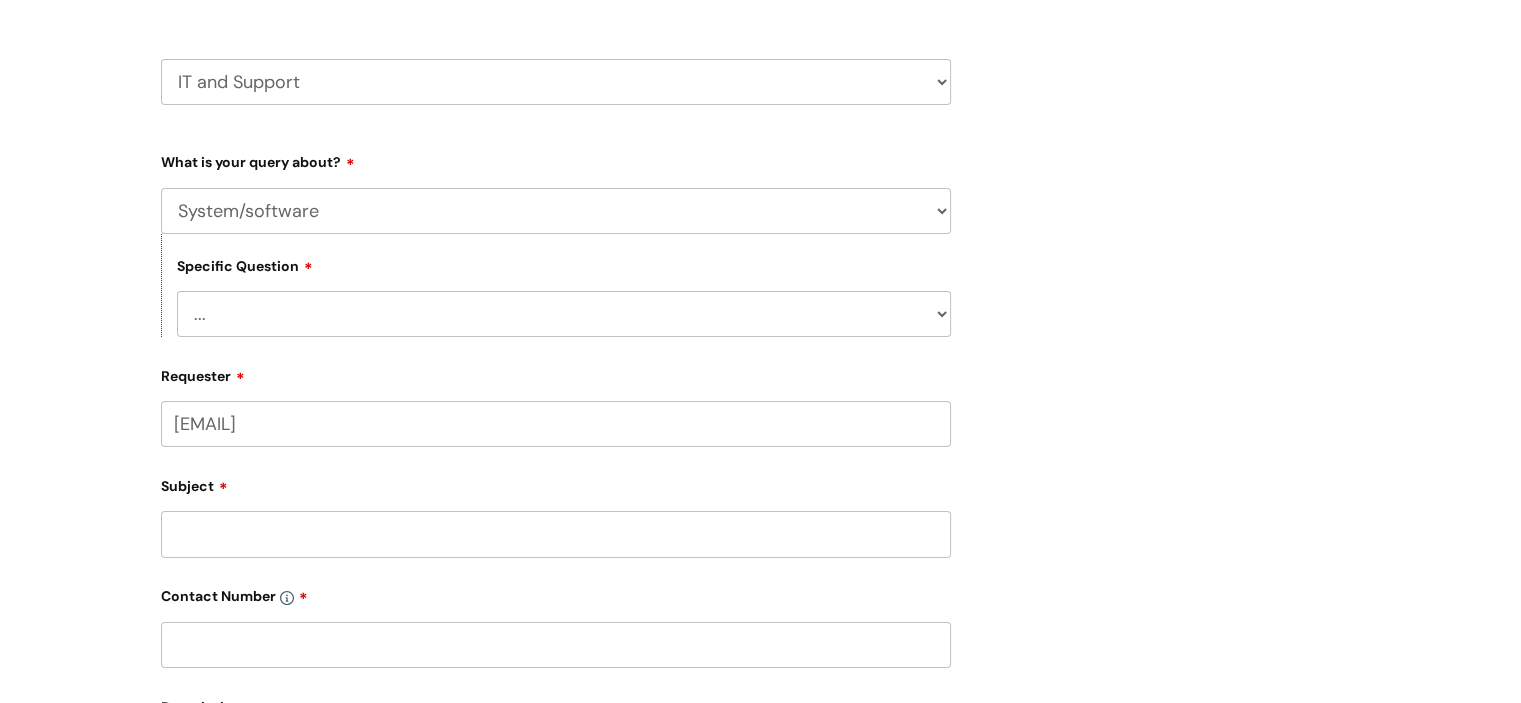 click on "...
Mobile Phone Reset & MFA
Accounts, Starters and Leavers
IT Hardware issue
I need help logging in
Printing & Scanning
Something Else
System/software" at bounding box center (556, 211) 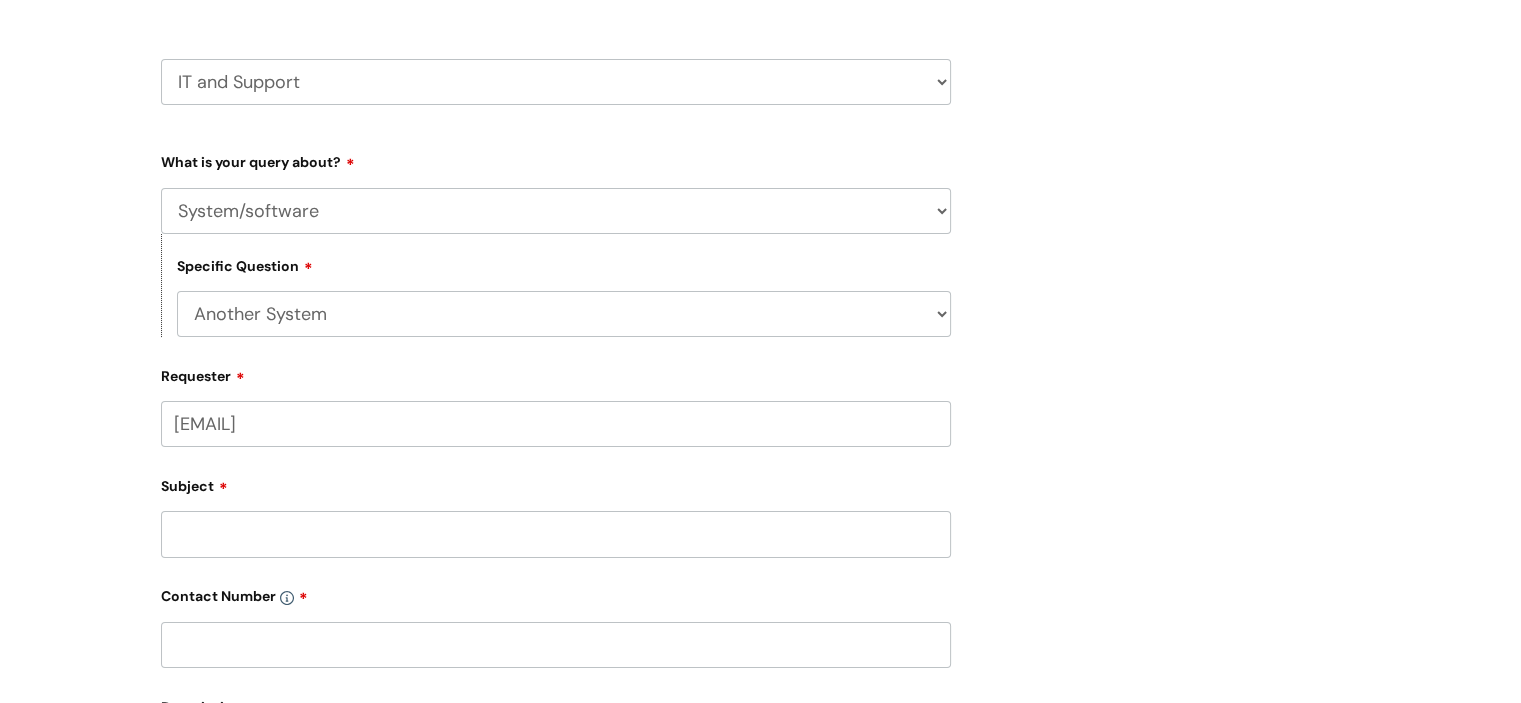 click on "... Halo PCMIS Iaptus NHS Email CJSM Email Mitel Another System Google (Workspace) Microsoft (inc Azure) IT Portal I like to request software" at bounding box center [564, 314] 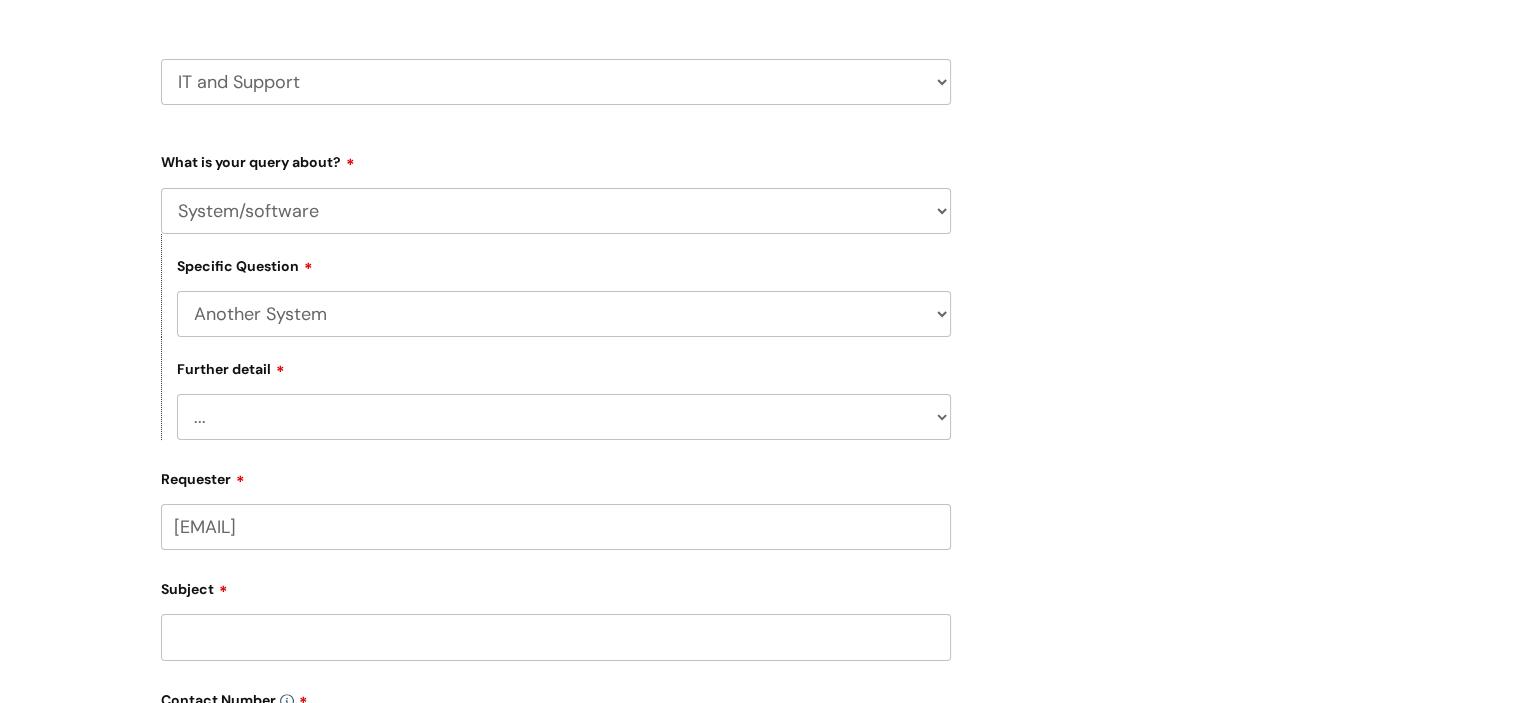 click on "... I’ve got a login issue Something else" at bounding box center [564, 417] 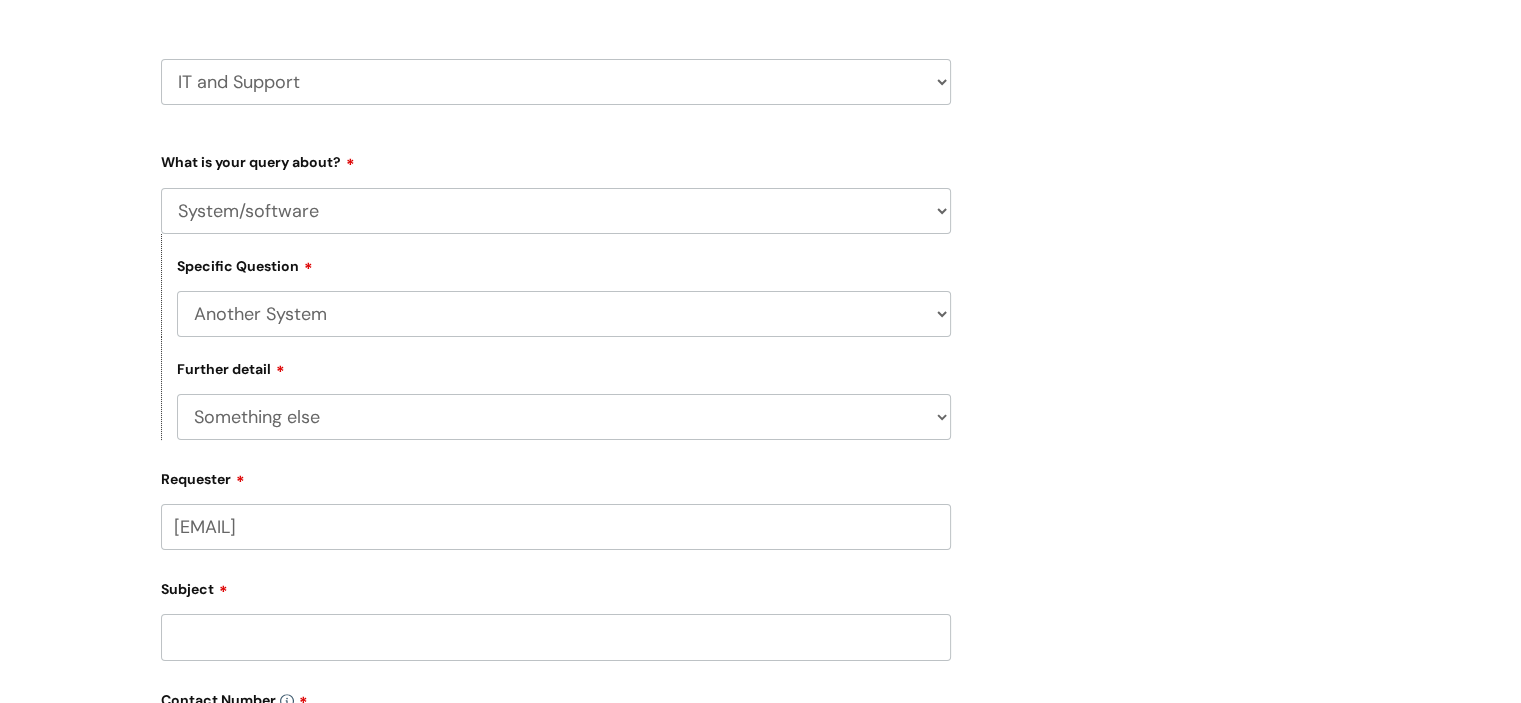 click on "... I’ve got a login issue Something else" at bounding box center (564, 417) 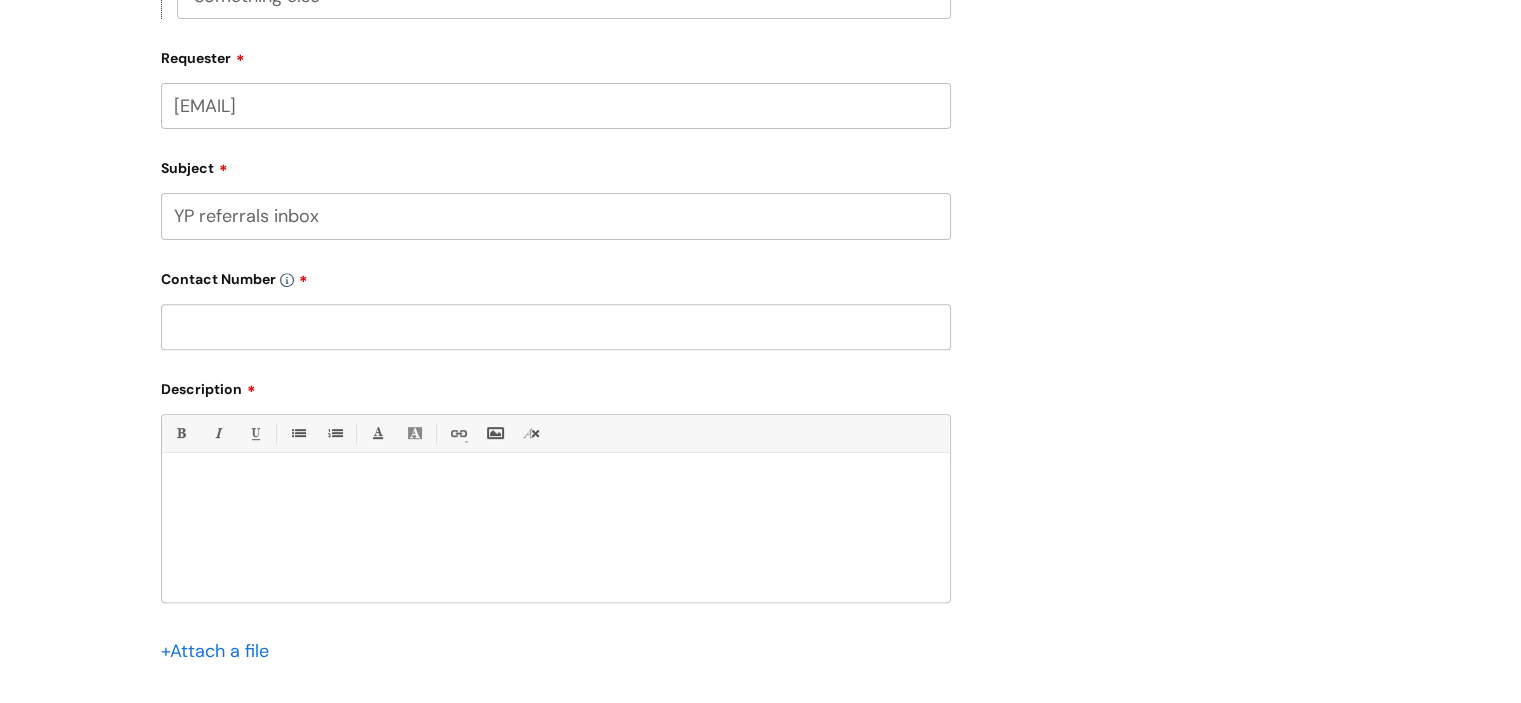 scroll, scrollTop: 700, scrollLeft: 0, axis: vertical 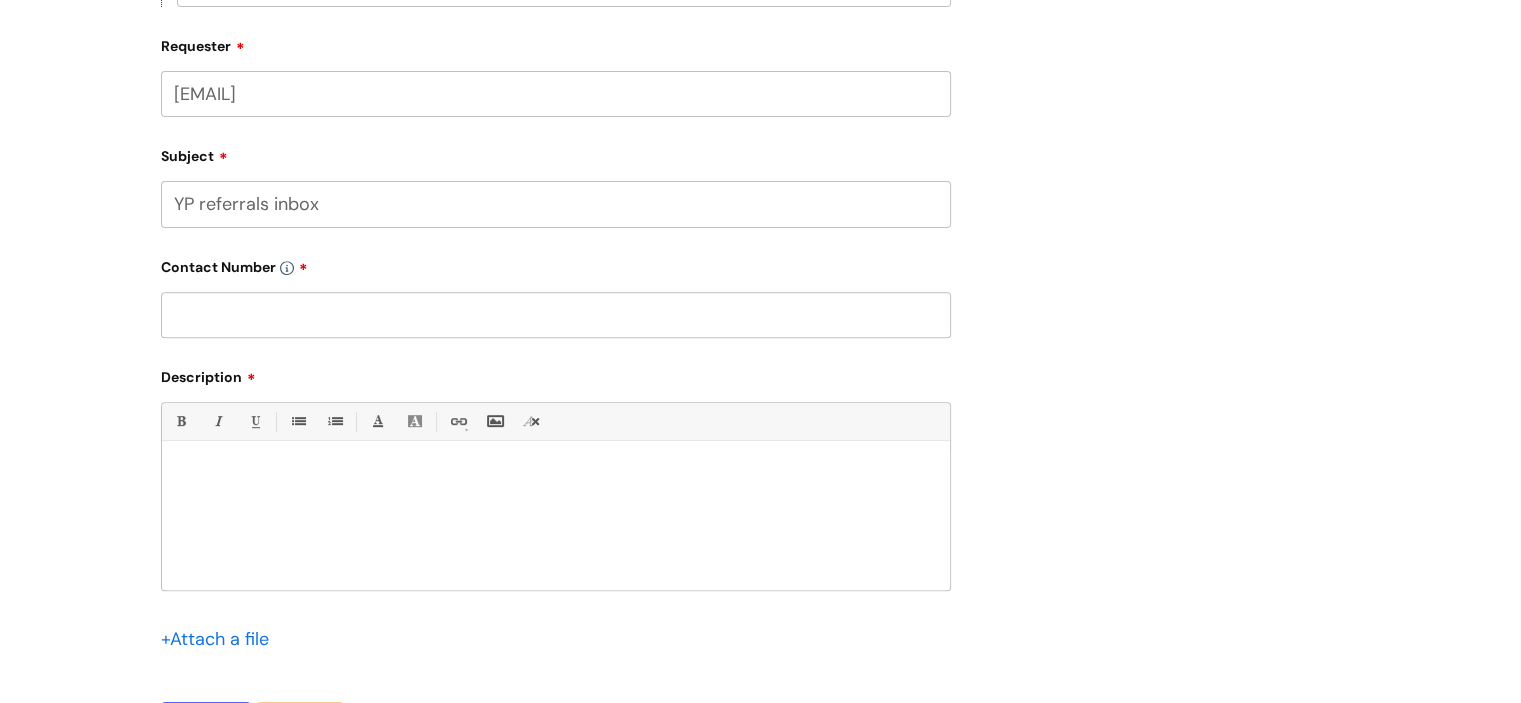 type on "YP referrals inbox" 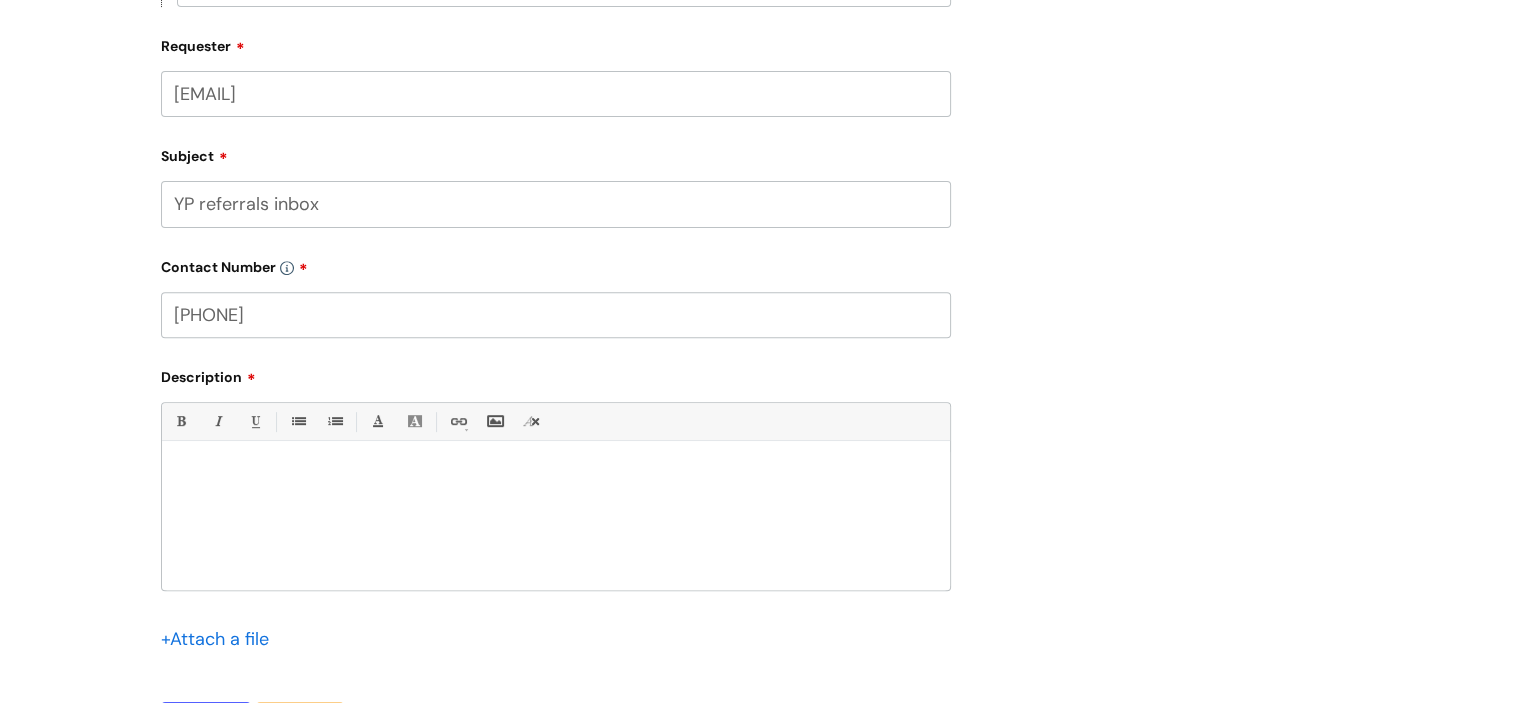 type on "[PHONE]" 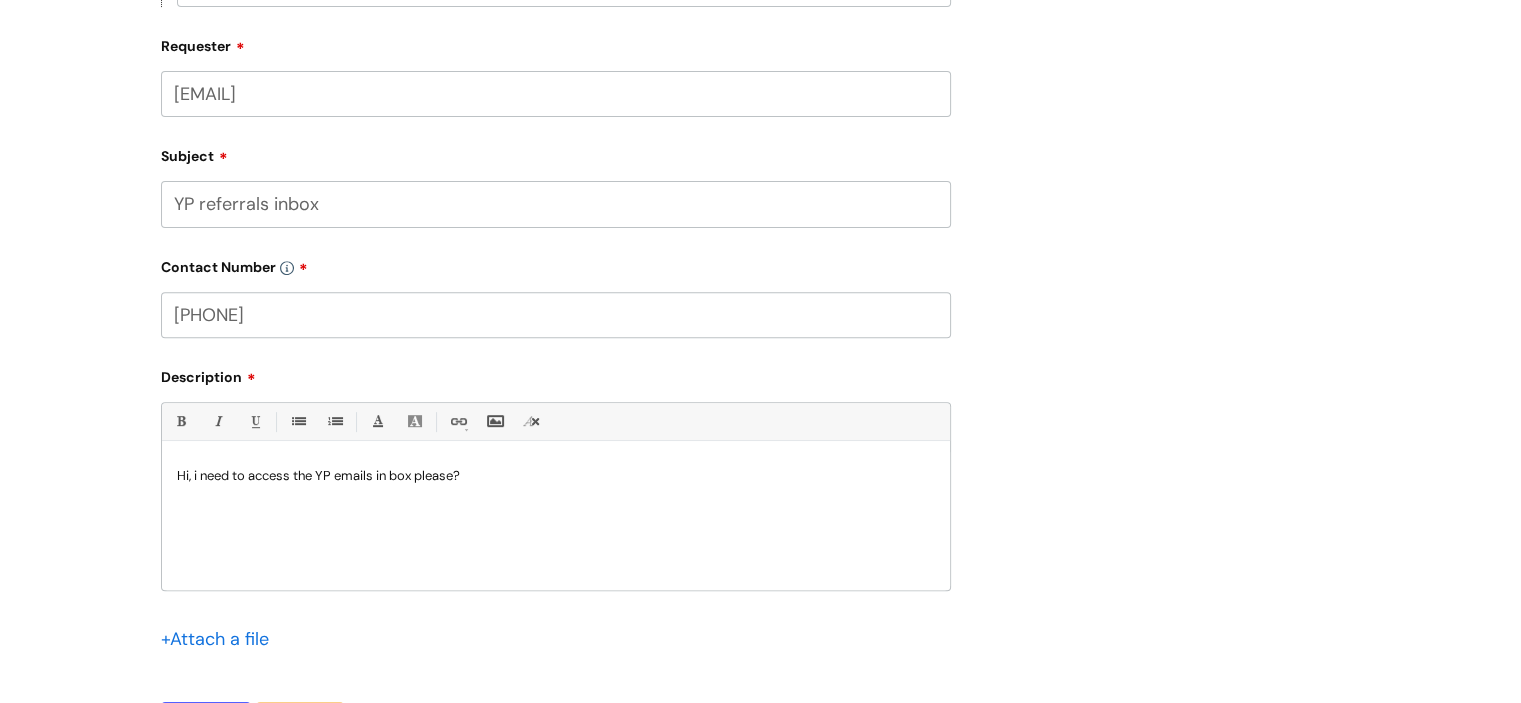 scroll, scrollTop: 1082, scrollLeft: 0, axis: vertical 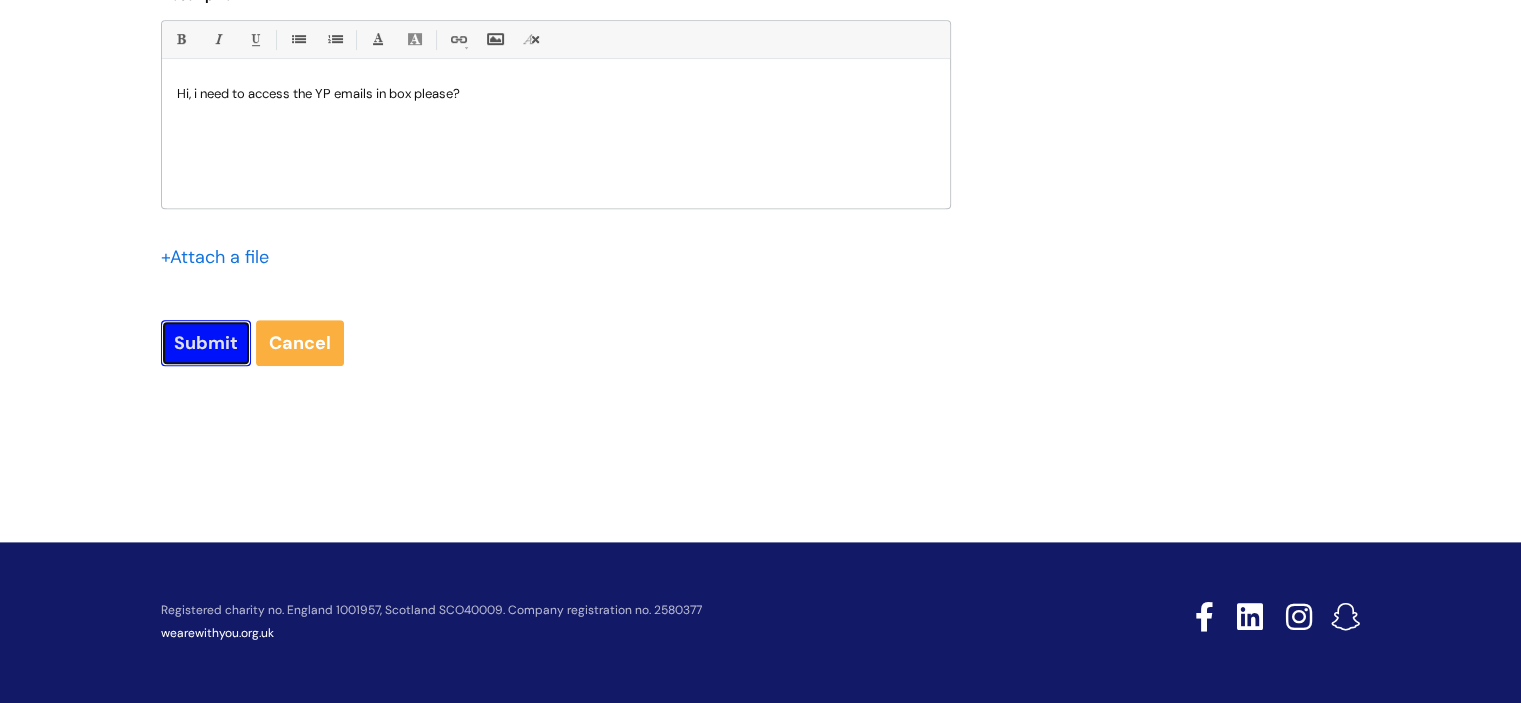 click on "Submit" at bounding box center [206, 343] 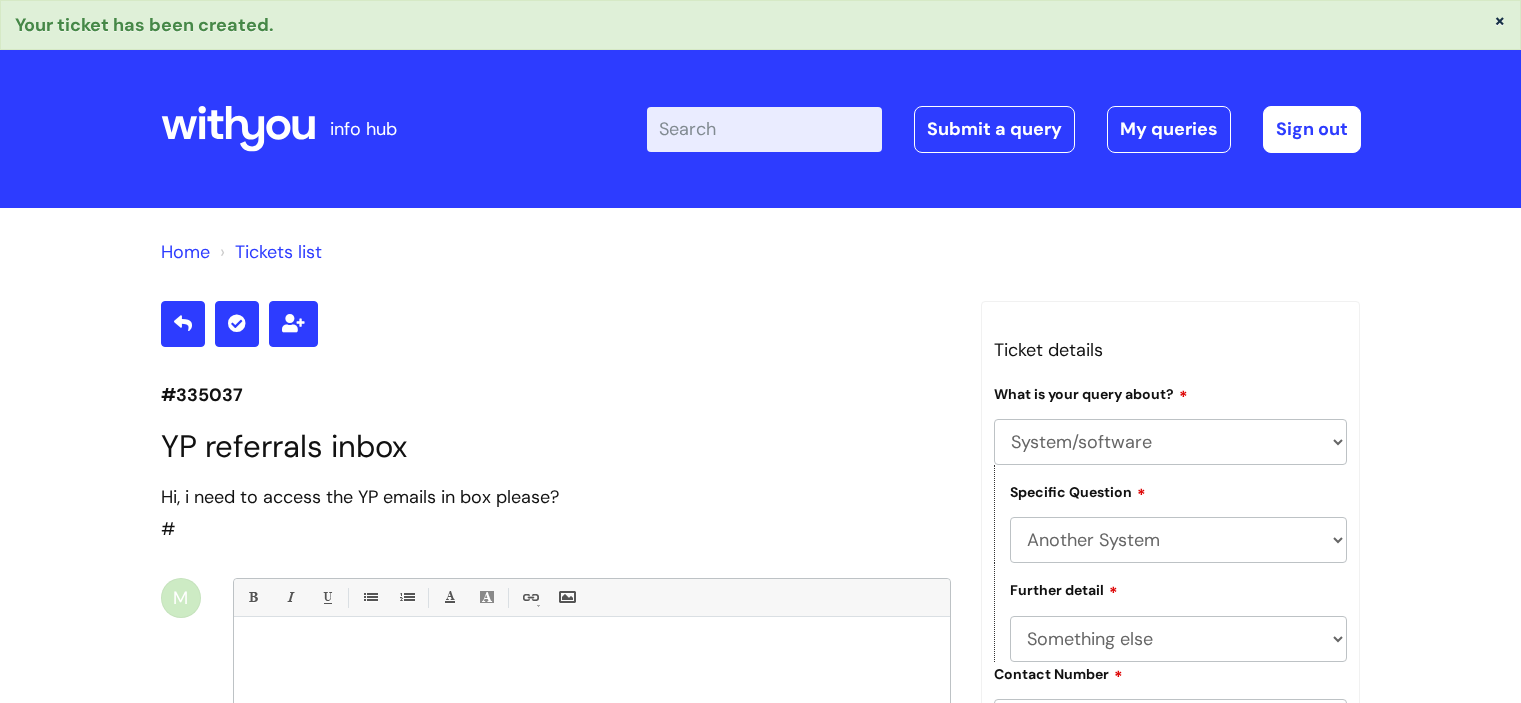 scroll, scrollTop: 0, scrollLeft: 0, axis: both 